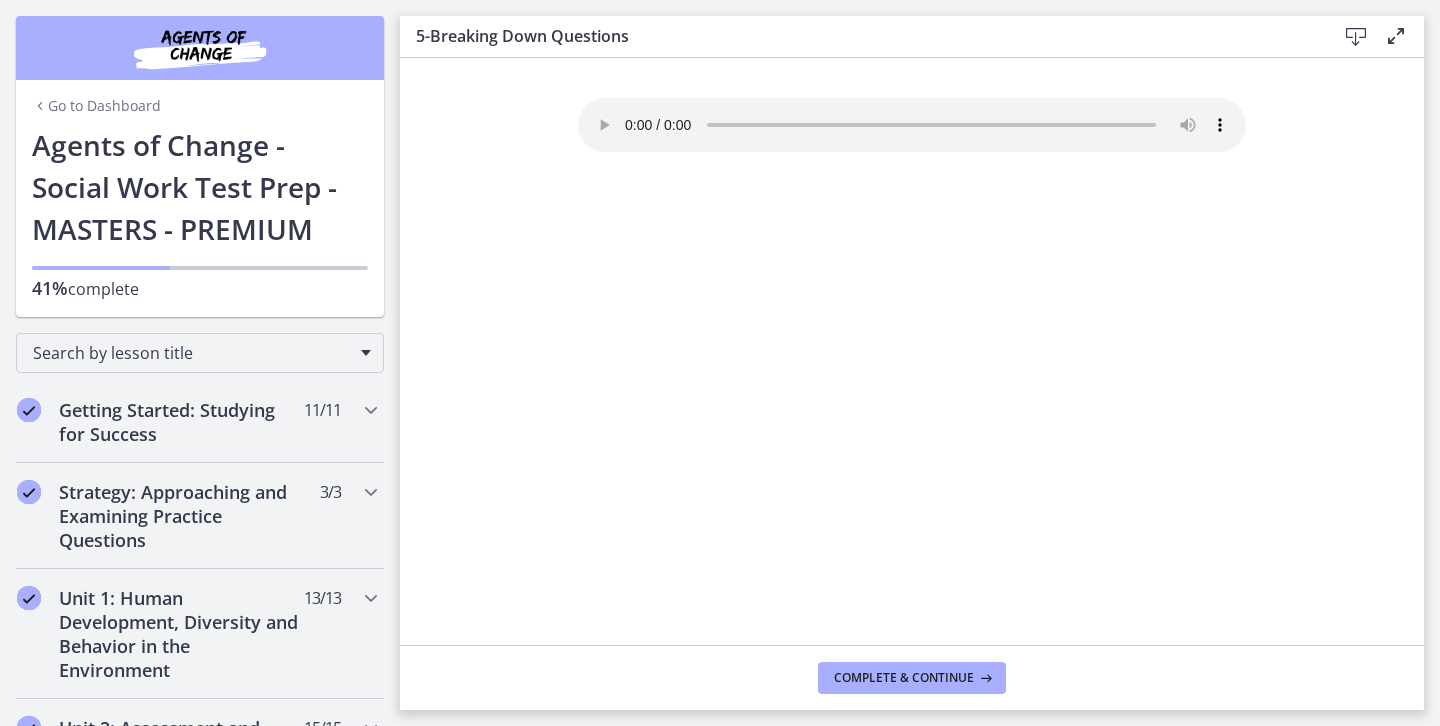 scroll, scrollTop: 0, scrollLeft: 0, axis: both 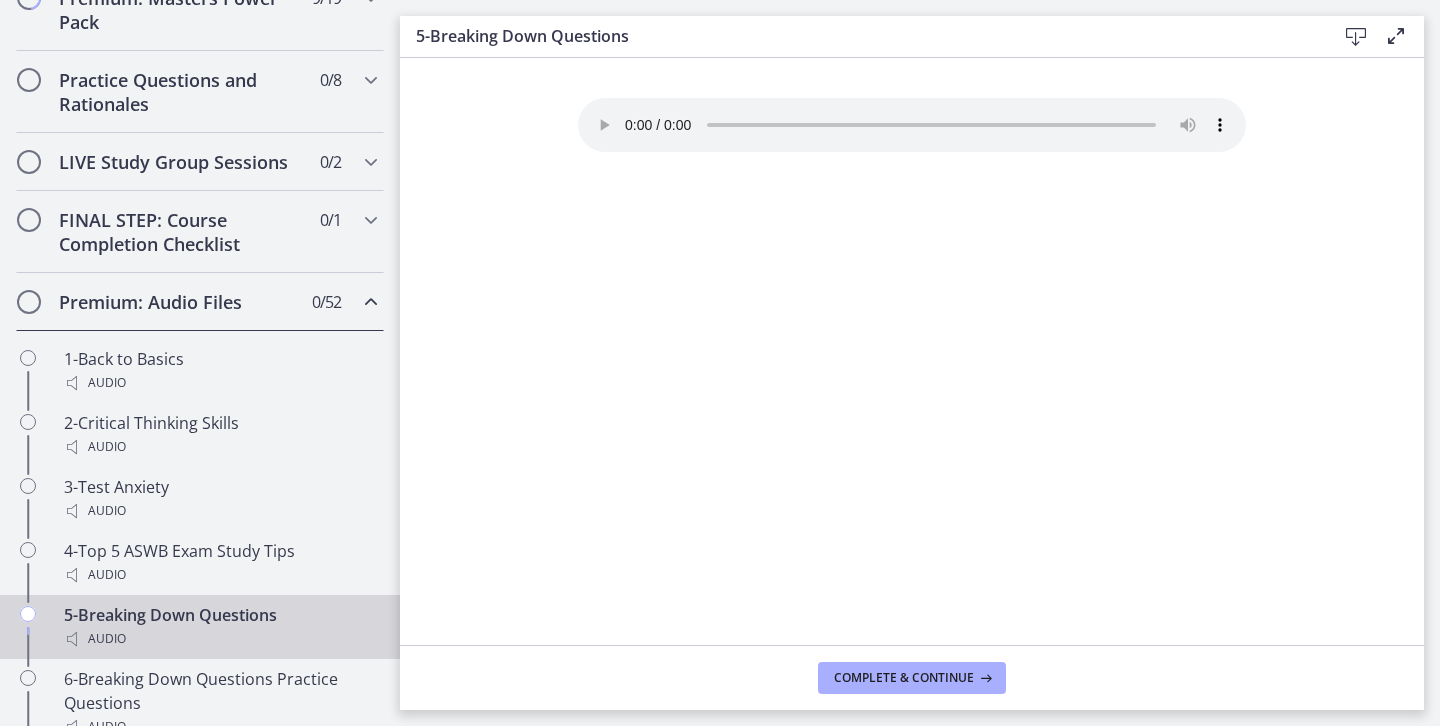 click at bounding box center [29, 302] 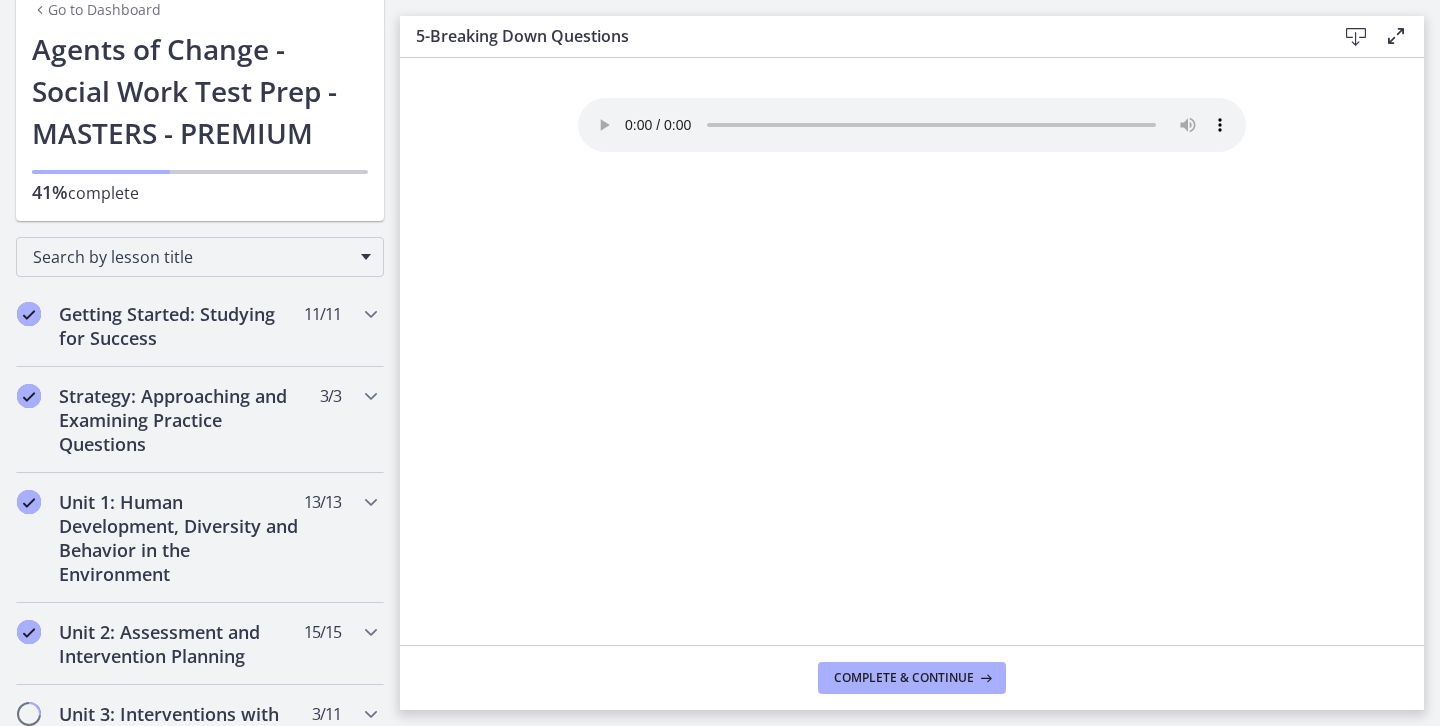 scroll, scrollTop: 89, scrollLeft: 0, axis: vertical 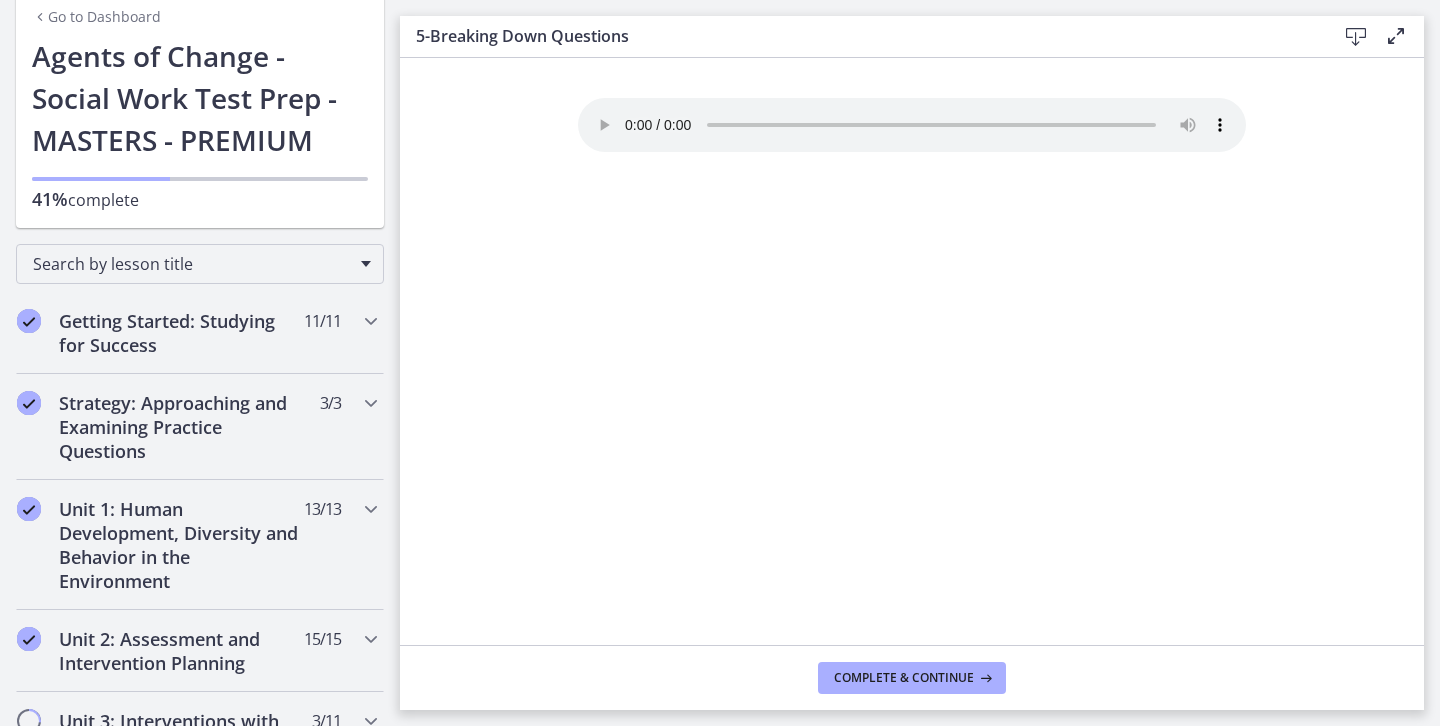 click on "Go to Dashboard" at bounding box center (96, 17) 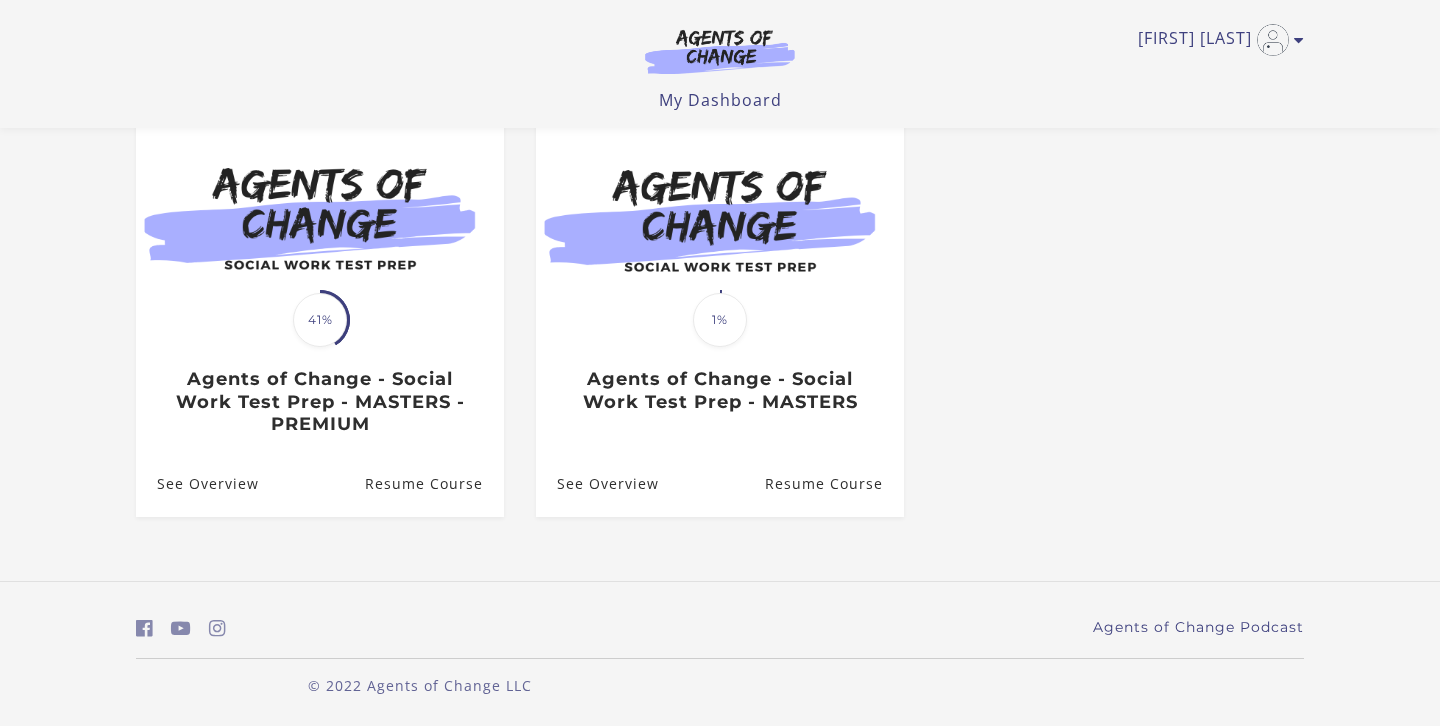 click at bounding box center (720, 219) 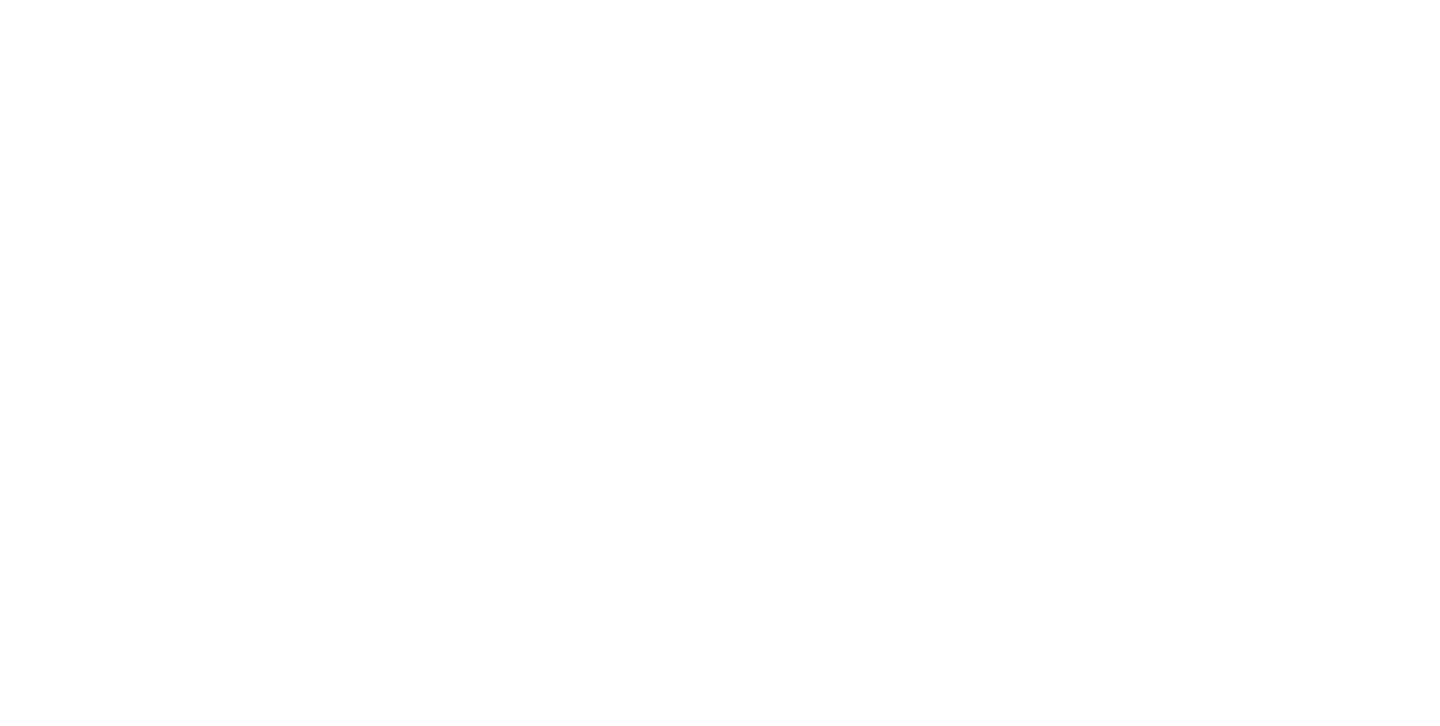 scroll, scrollTop: 0, scrollLeft: 0, axis: both 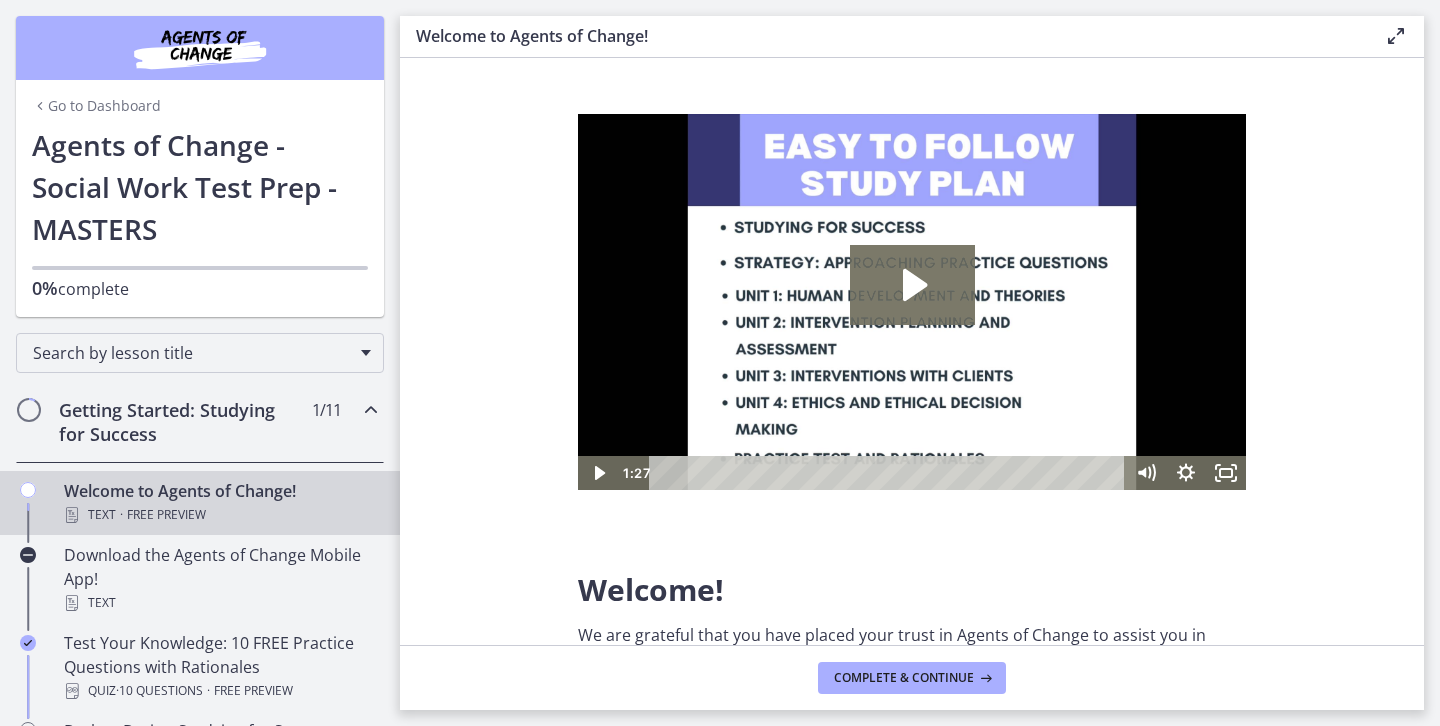 click on "Go to Dashboard" at bounding box center [96, 106] 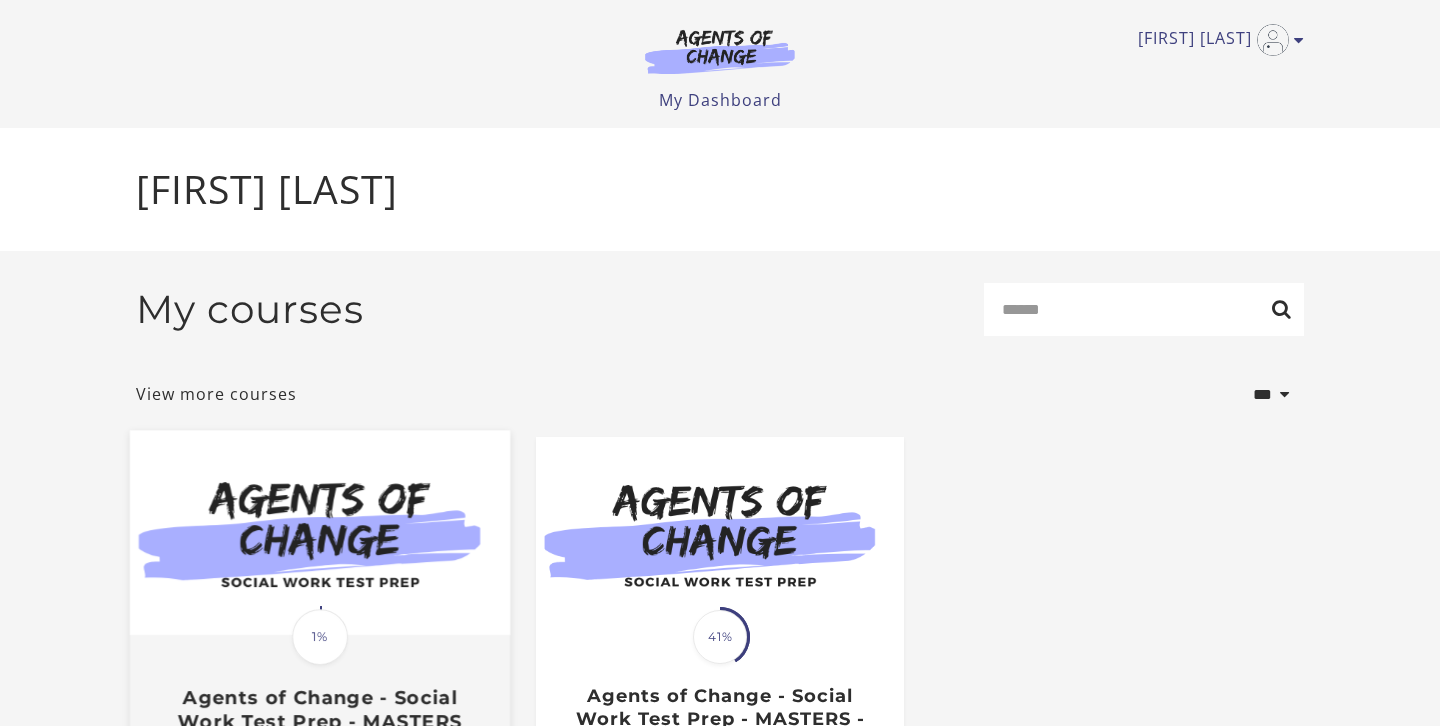 scroll, scrollTop: 0, scrollLeft: 0, axis: both 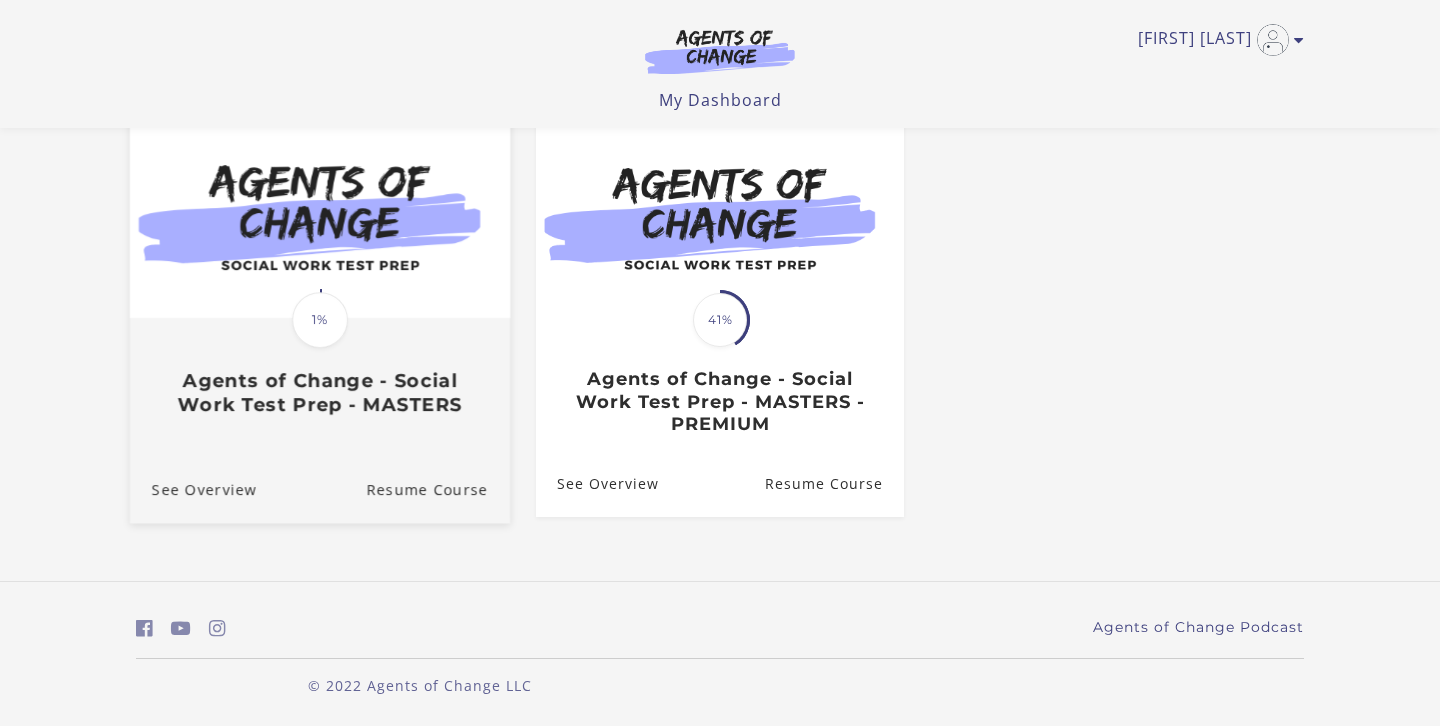 click on "Agents of Change - Social Work Test Prep - MASTERS" at bounding box center [320, 393] 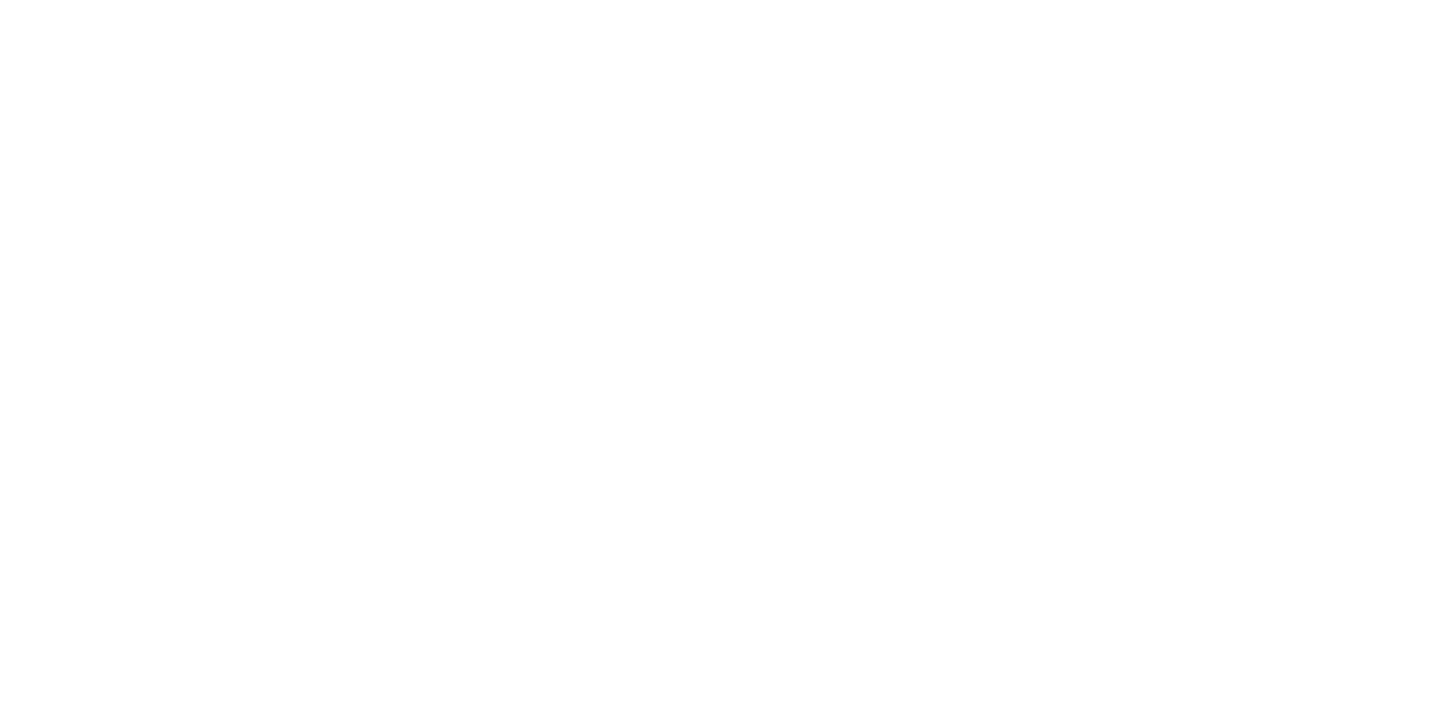 scroll, scrollTop: 0, scrollLeft: 0, axis: both 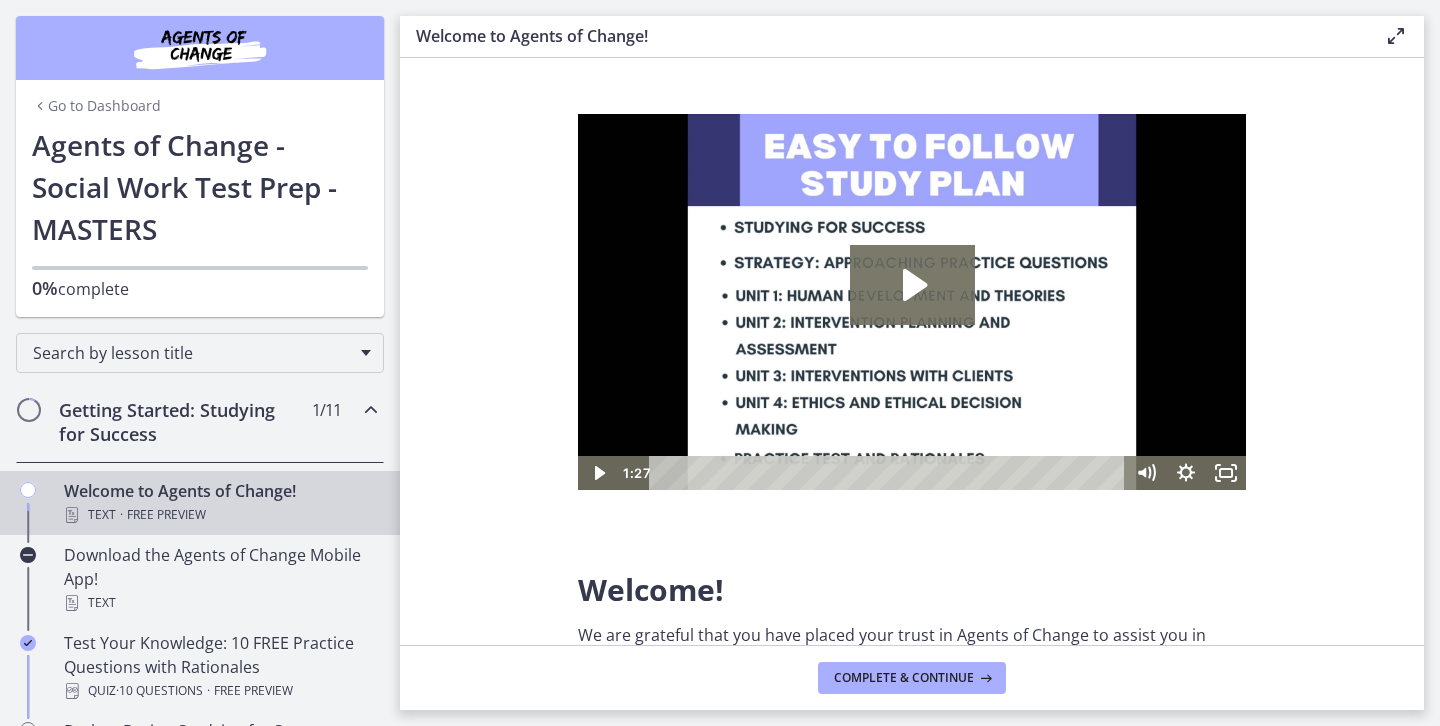 click at bounding box center (200, 48) 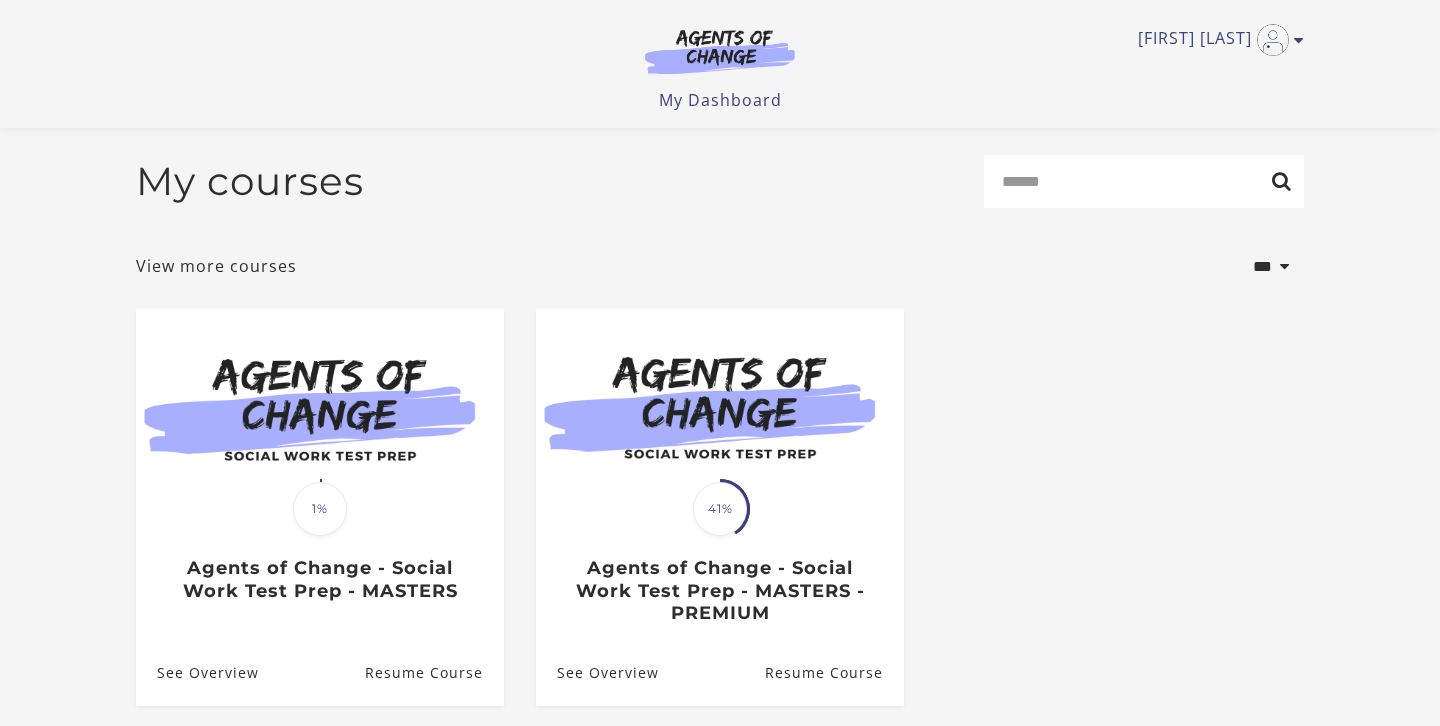 scroll, scrollTop: 194, scrollLeft: 0, axis: vertical 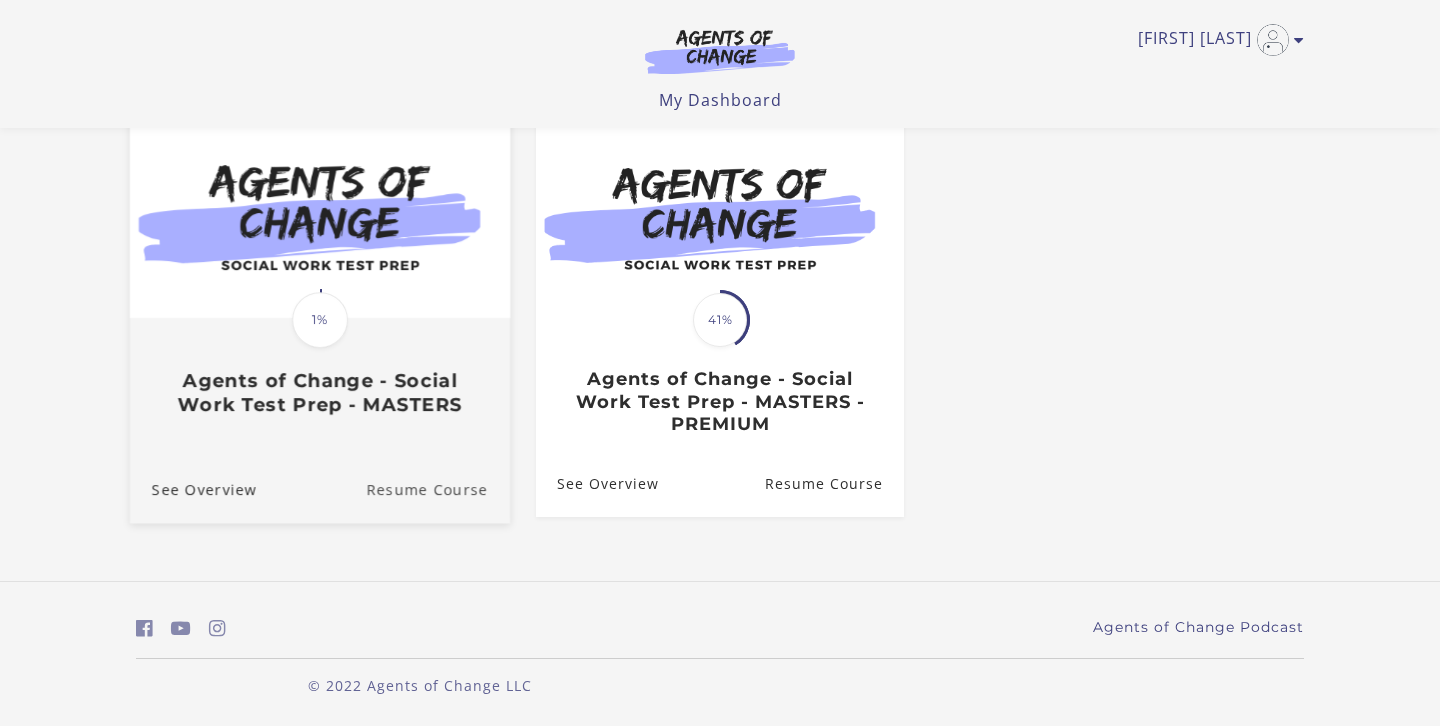 click on "Resume Course" at bounding box center [438, 489] 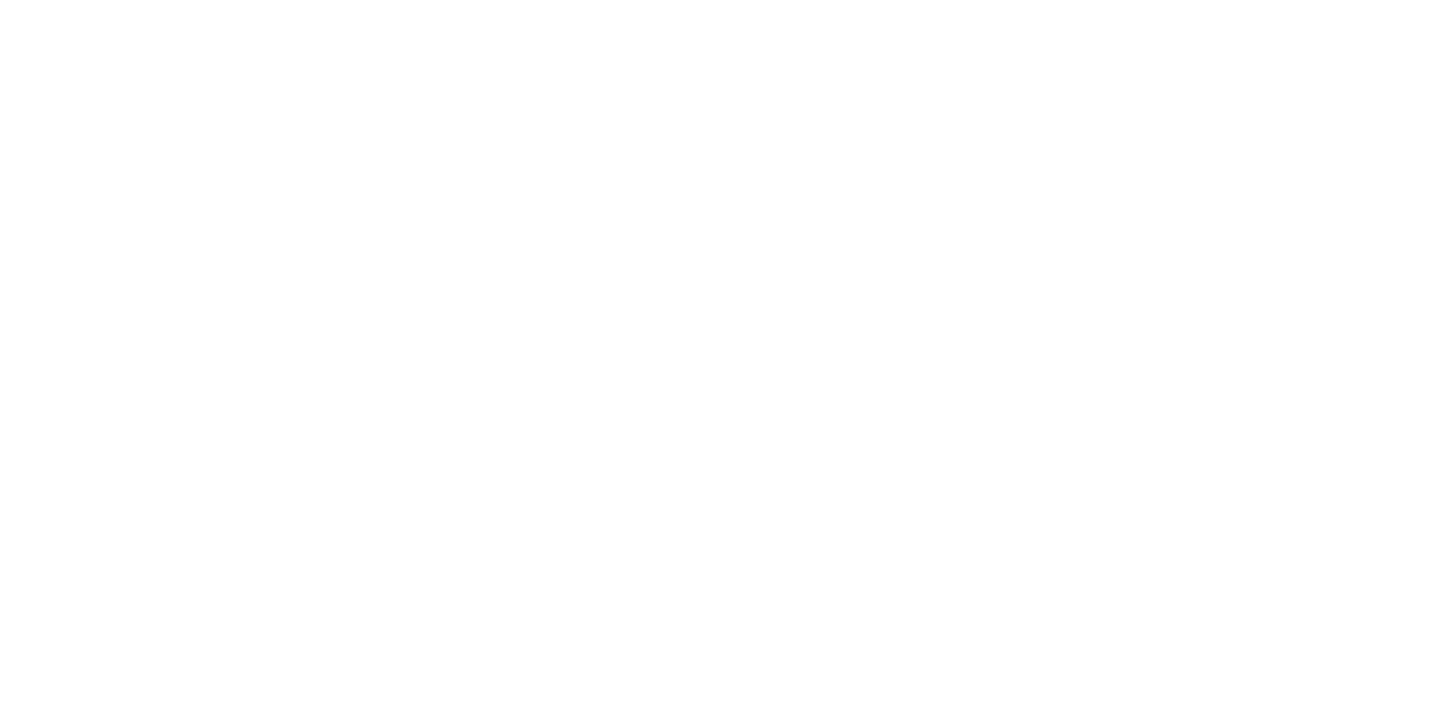 scroll, scrollTop: 0, scrollLeft: 0, axis: both 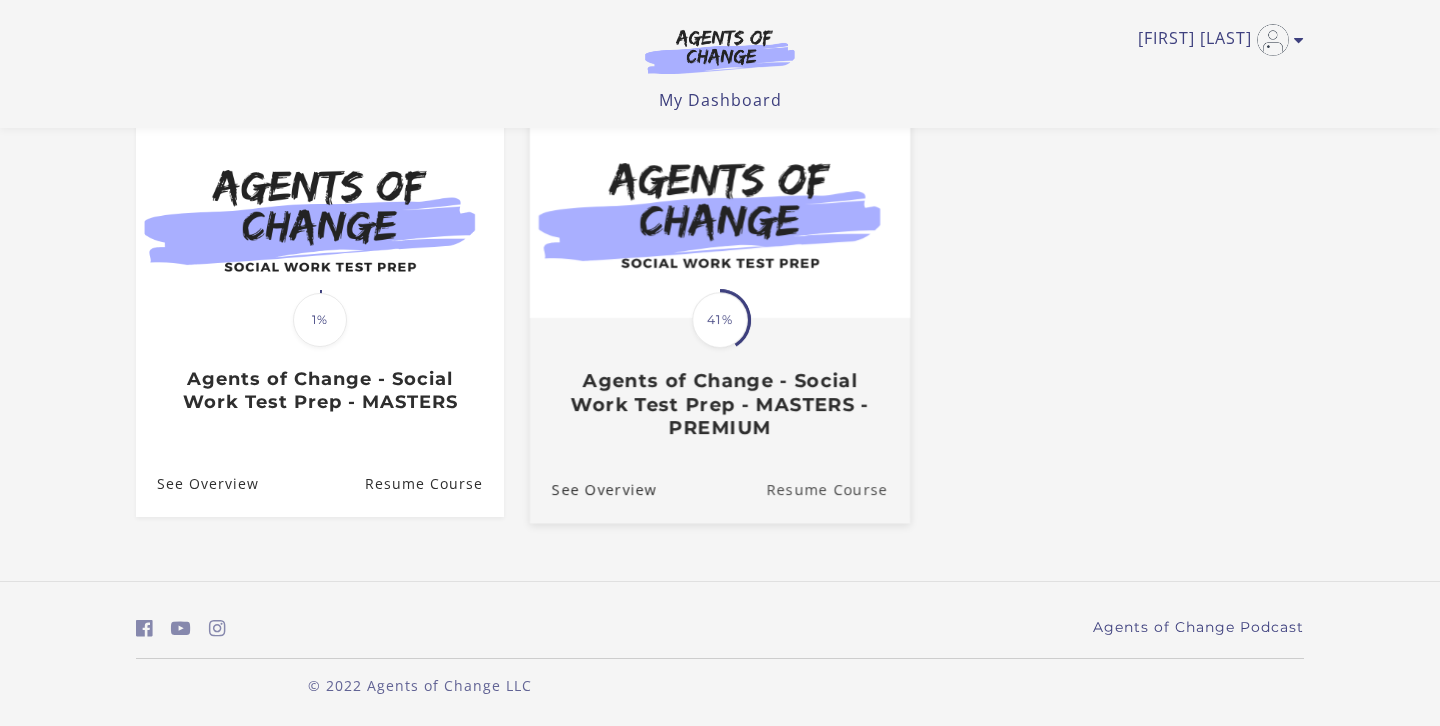 click on "Resume Course" at bounding box center (838, 489) 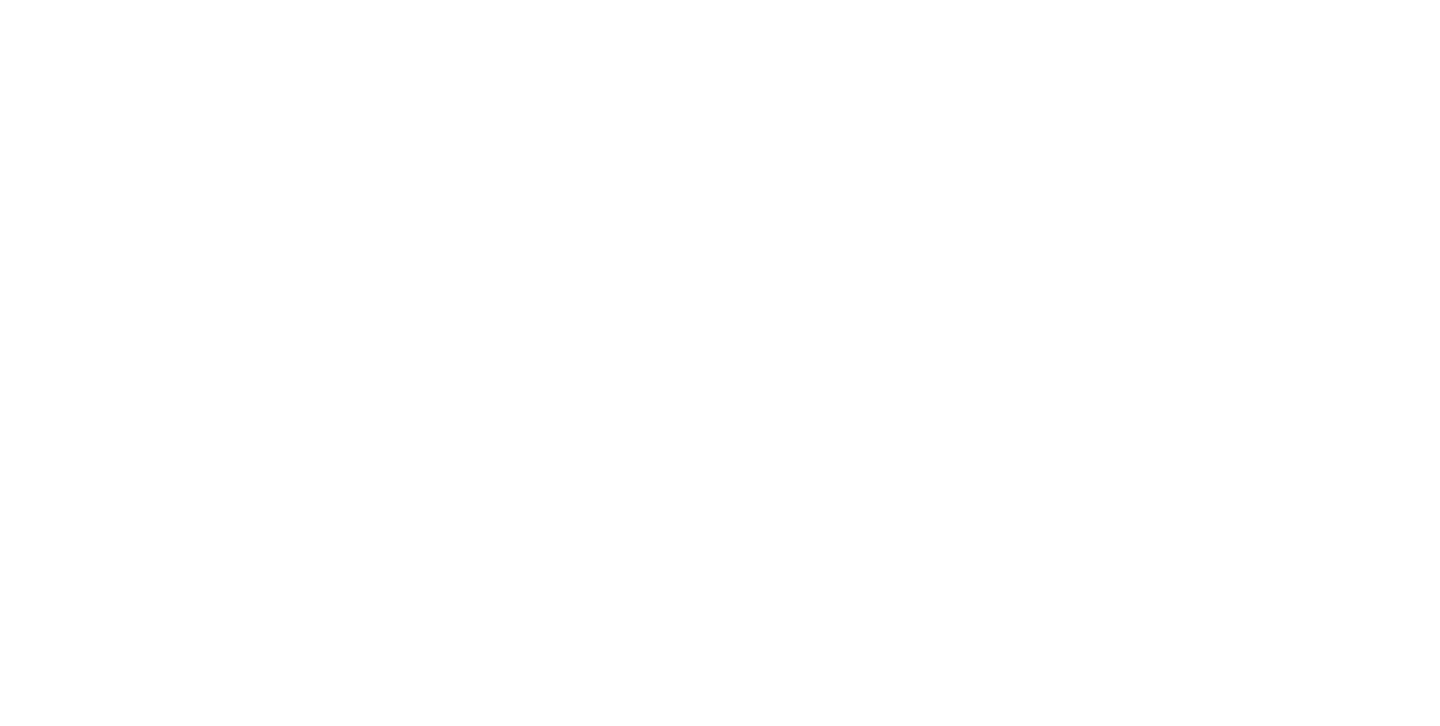 scroll, scrollTop: 0, scrollLeft: 0, axis: both 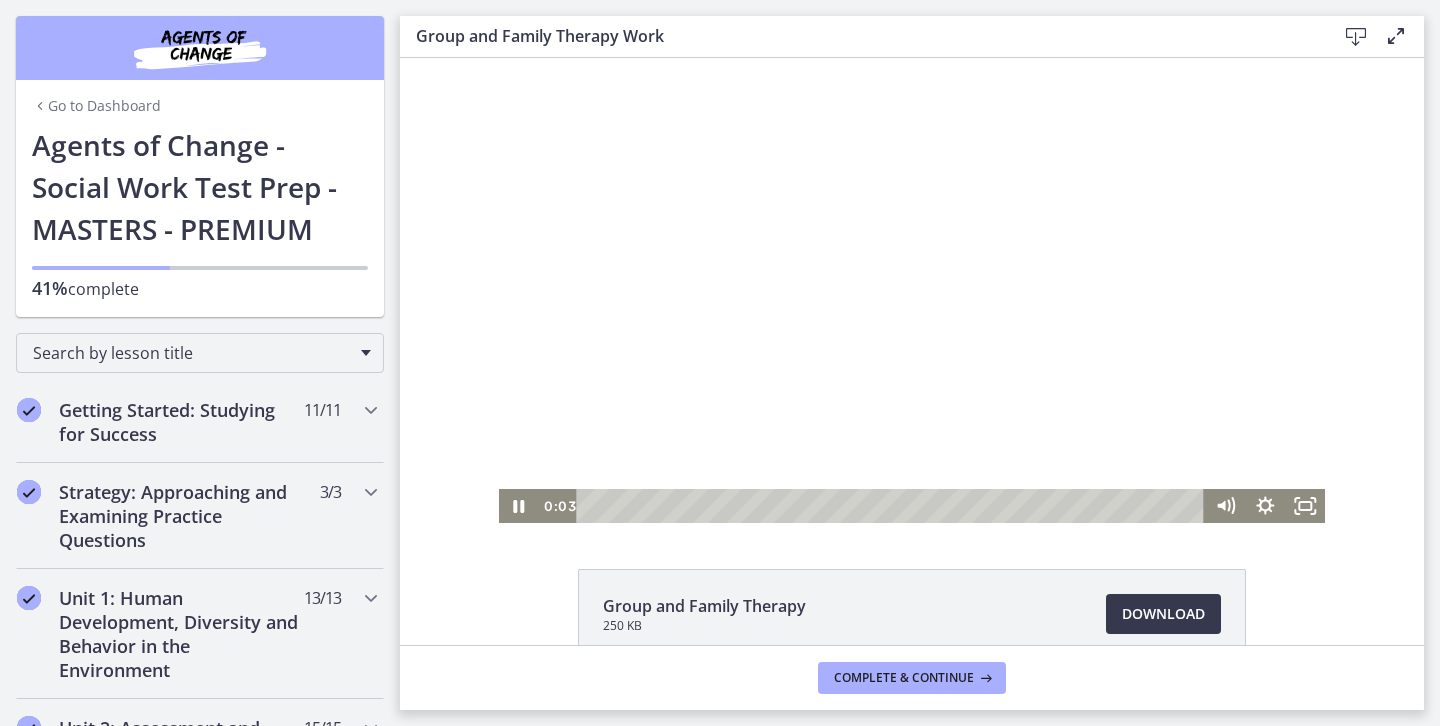 click at bounding box center (912, 290) 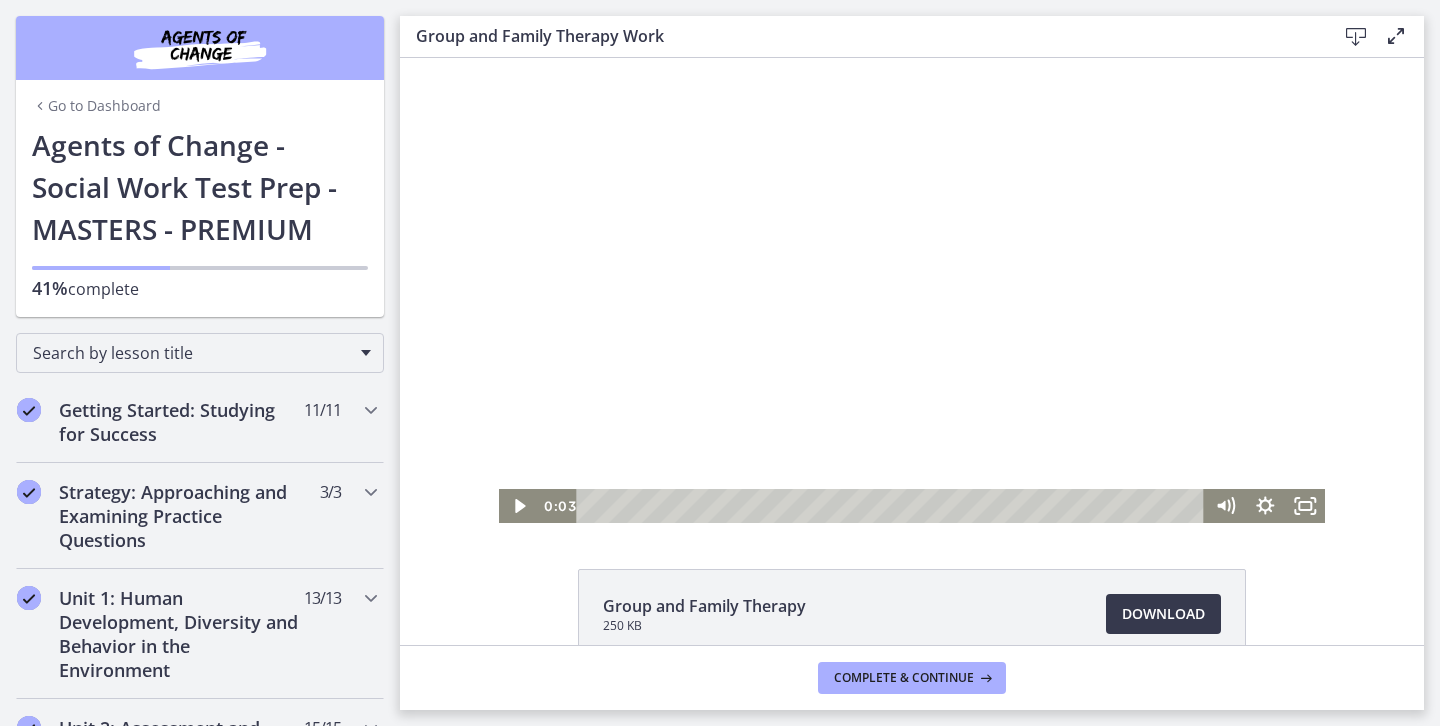 scroll, scrollTop: 110, scrollLeft: 0, axis: vertical 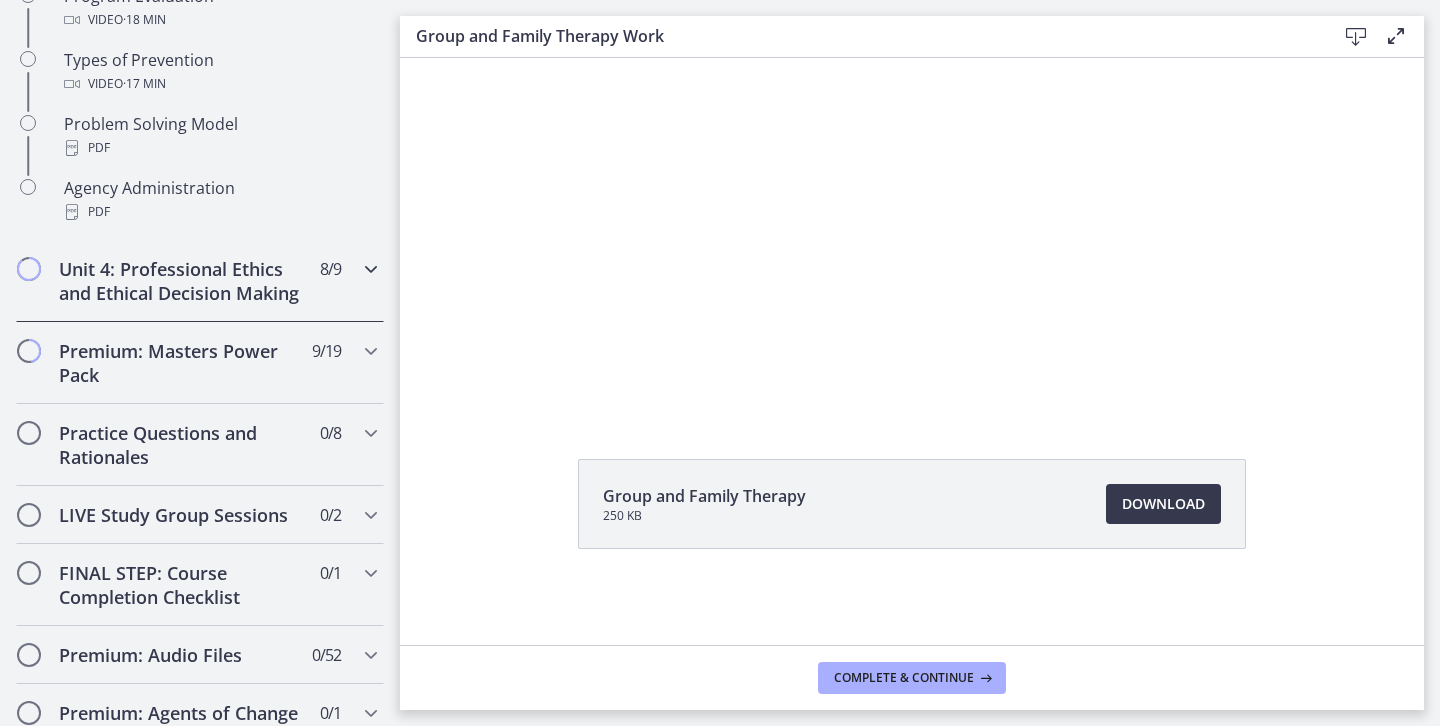 click at bounding box center [371, 269] 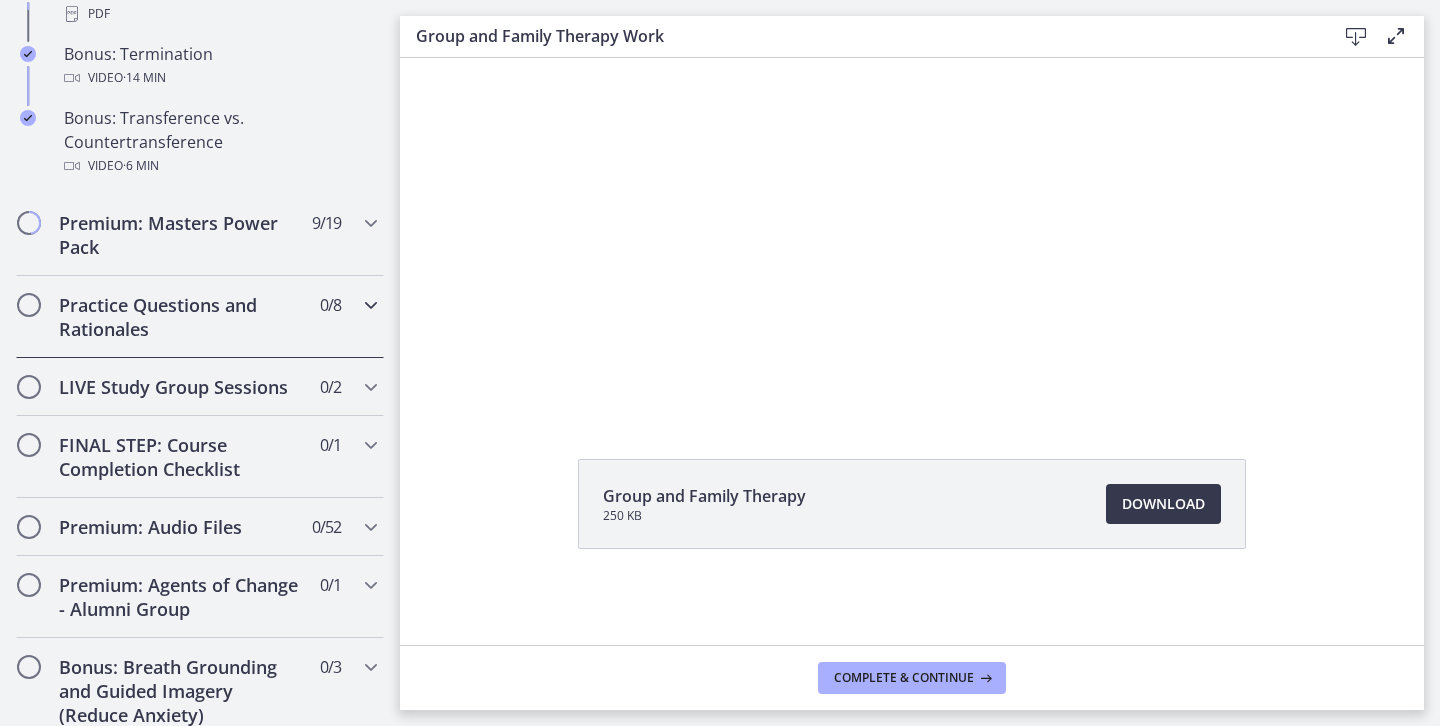 click on "Practice Questions and Rationales
0  /  8
Completed" at bounding box center [200, 317] 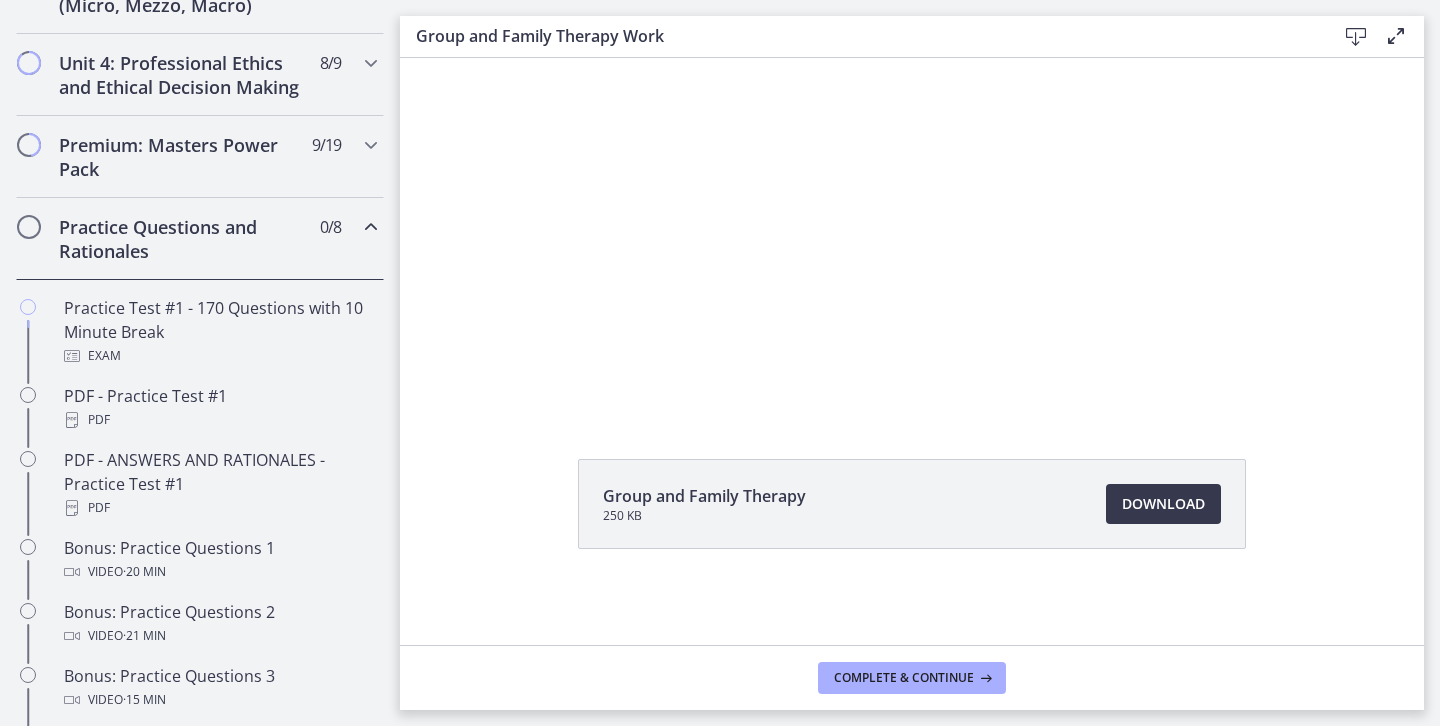 scroll, scrollTop: 846, scrollLeft: 0, axis: vertical 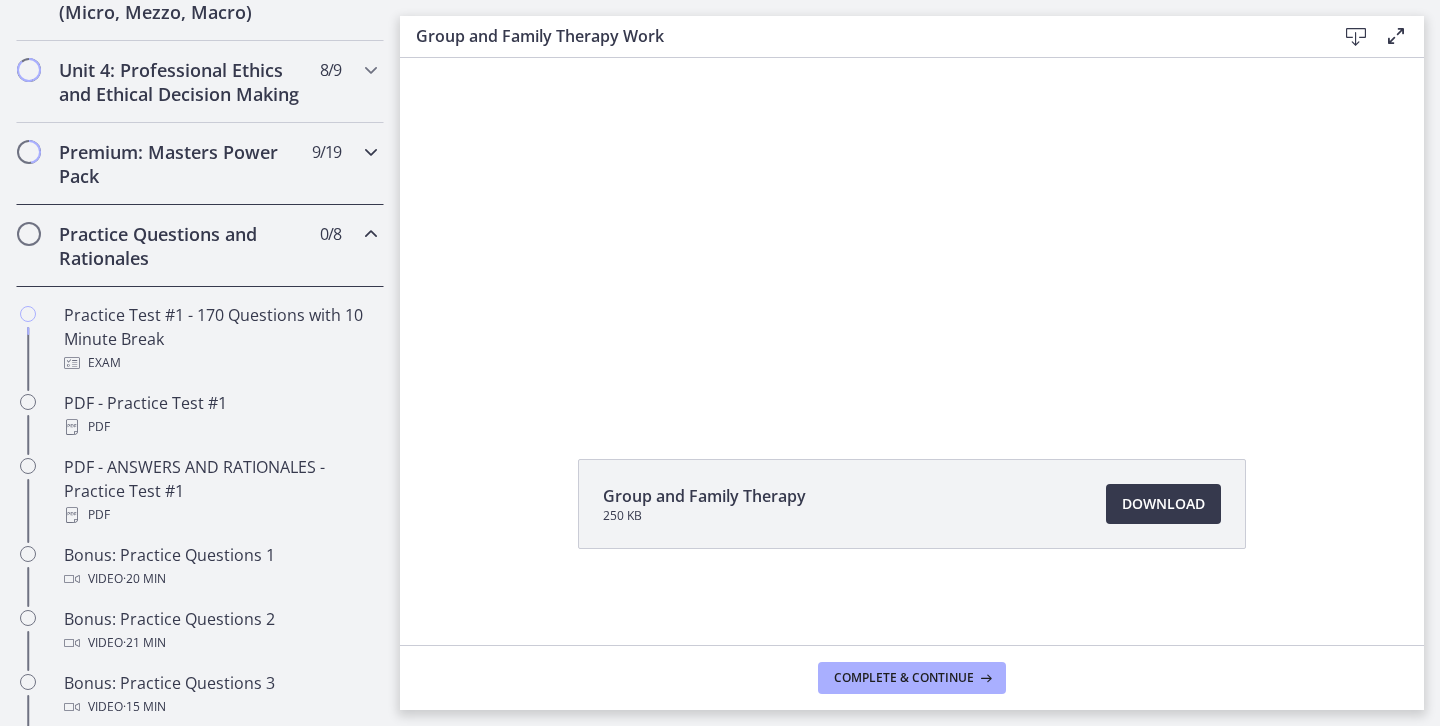 click at bounding box center [371, 152] 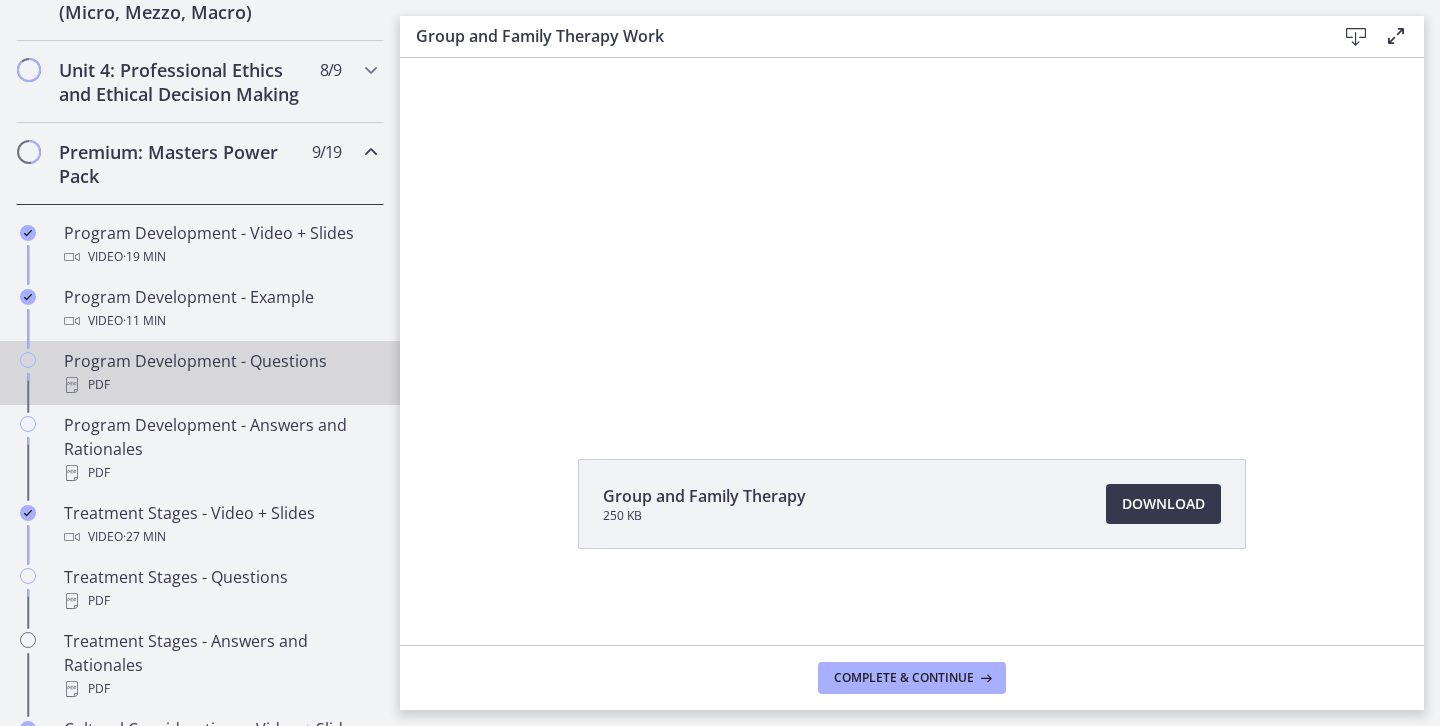 click on "Program Development - Questions
PDF" at bounding box center (220, 373) 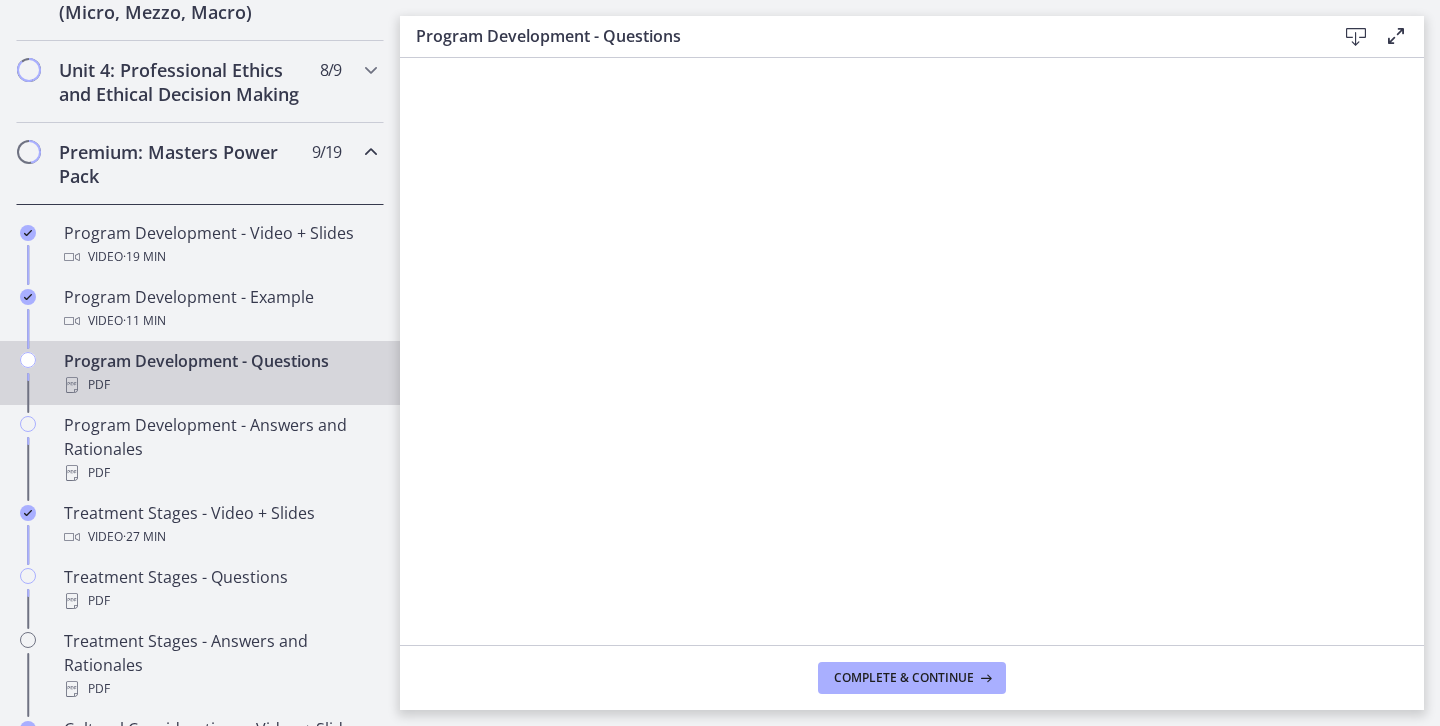 scroll, scrollTop: 0, scrollLeft: 0, axis: both 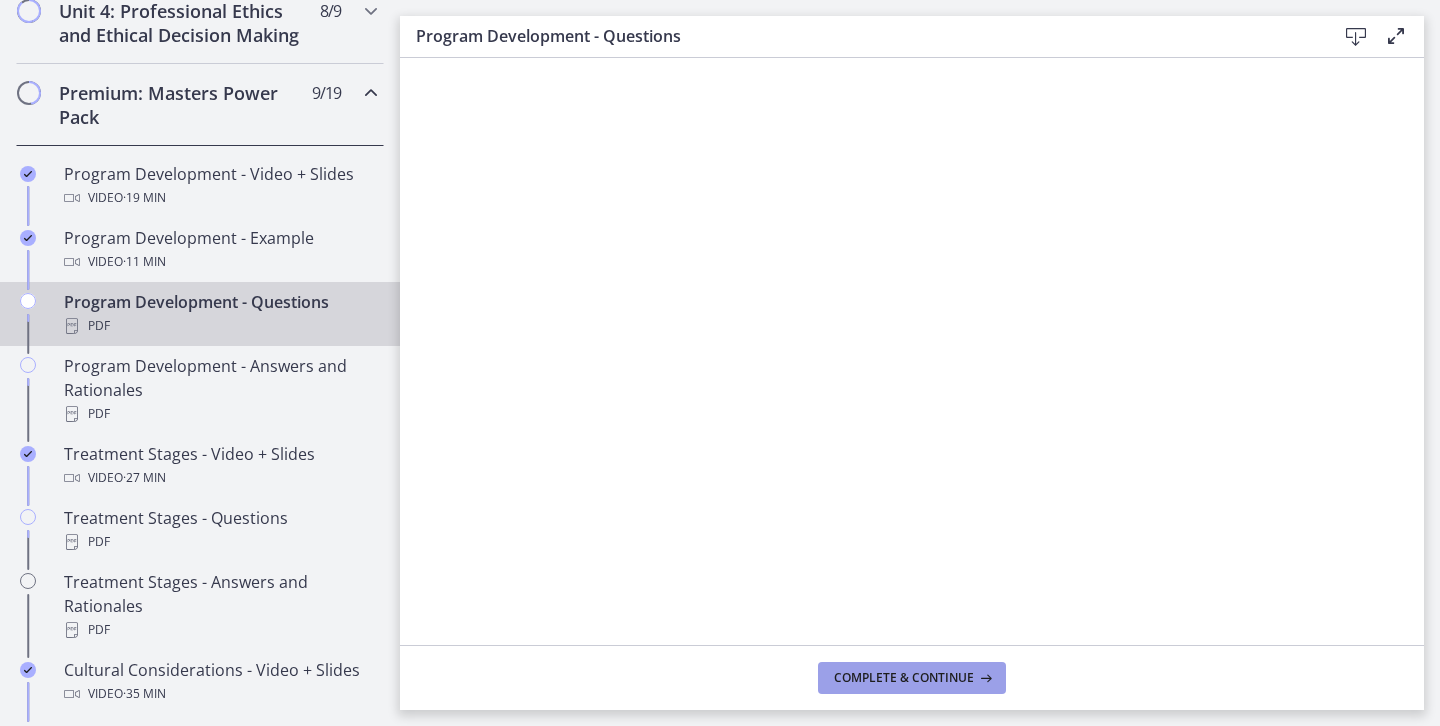 click on "Complete & continue" at bounding box center (912, 678) 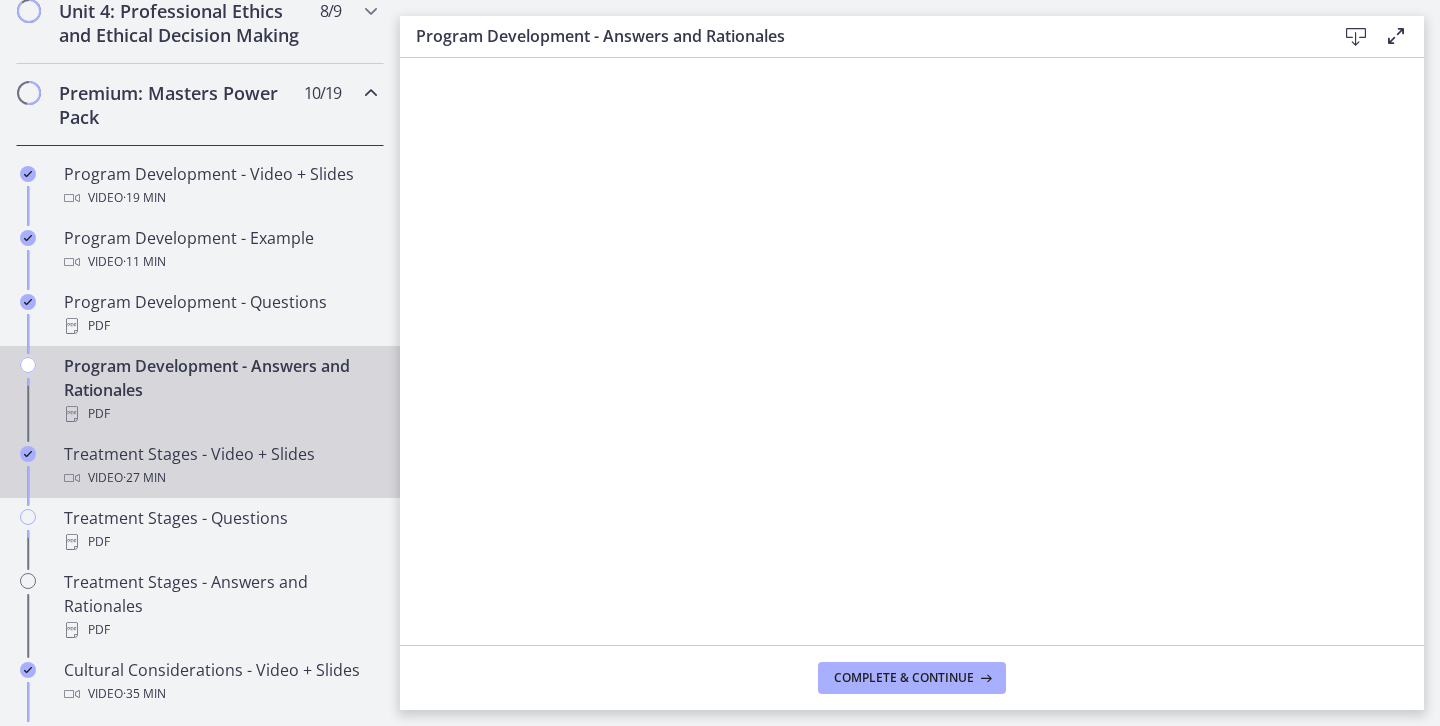 click on "Treatment Stages - Video + Slides
Video
·  27 min" at bounding box center (200, 466) 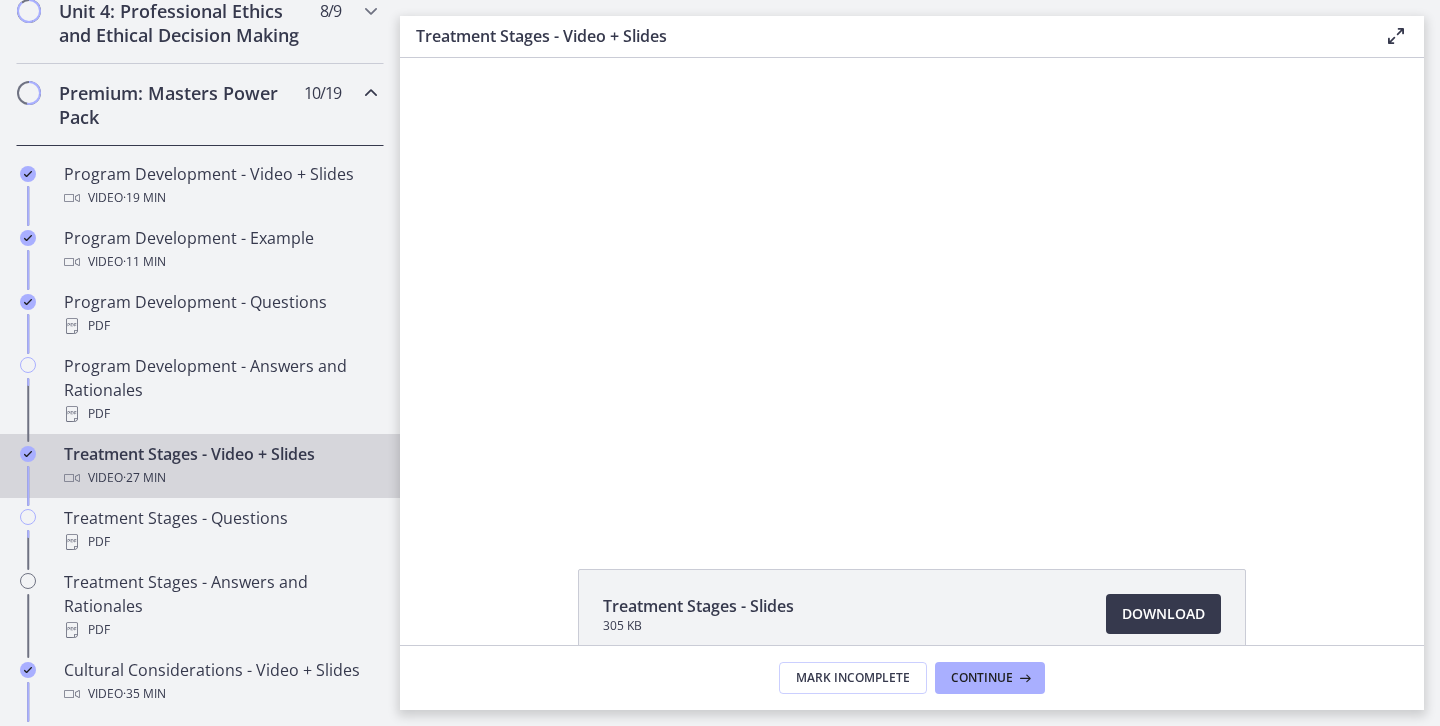 scroll, scrollTop: 0, scrollLeft: 0, axis: both 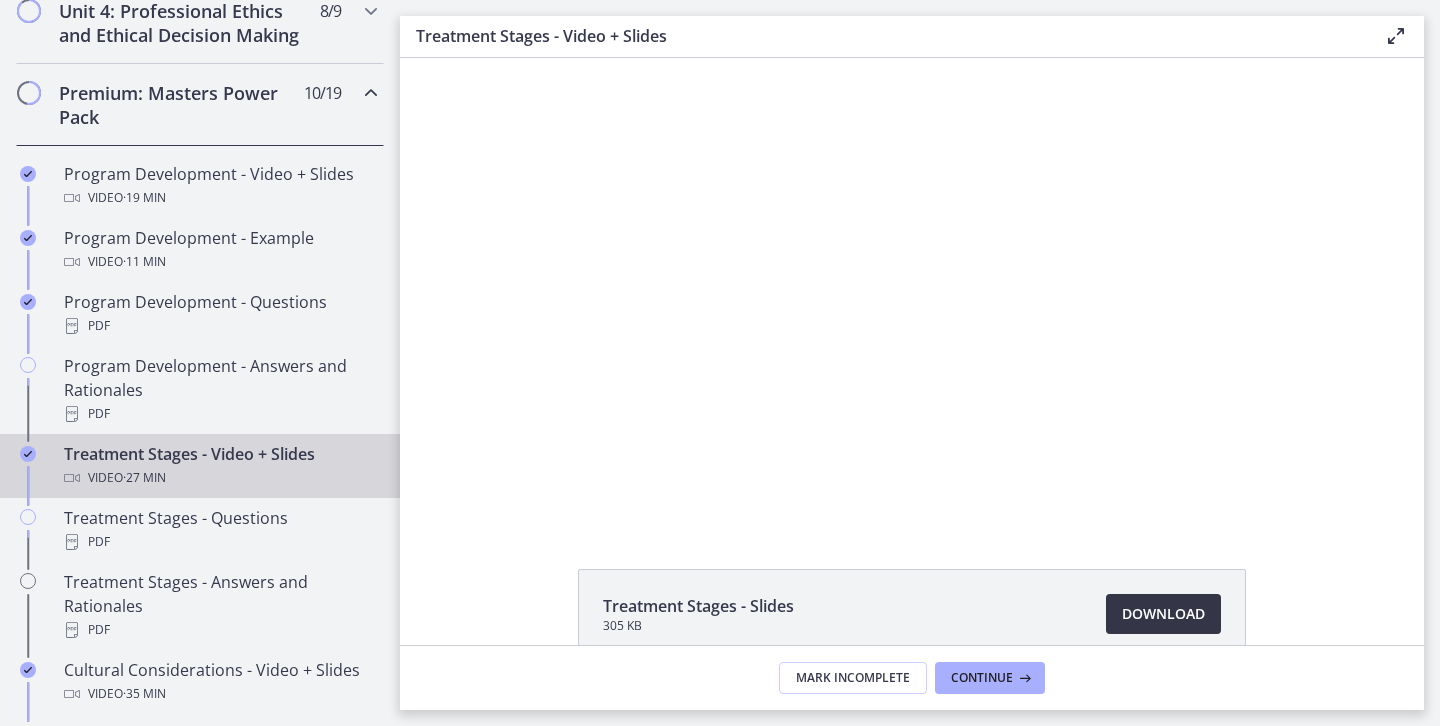 click on "Download
Opens in a new window" at bounding box center [1163, 614] 